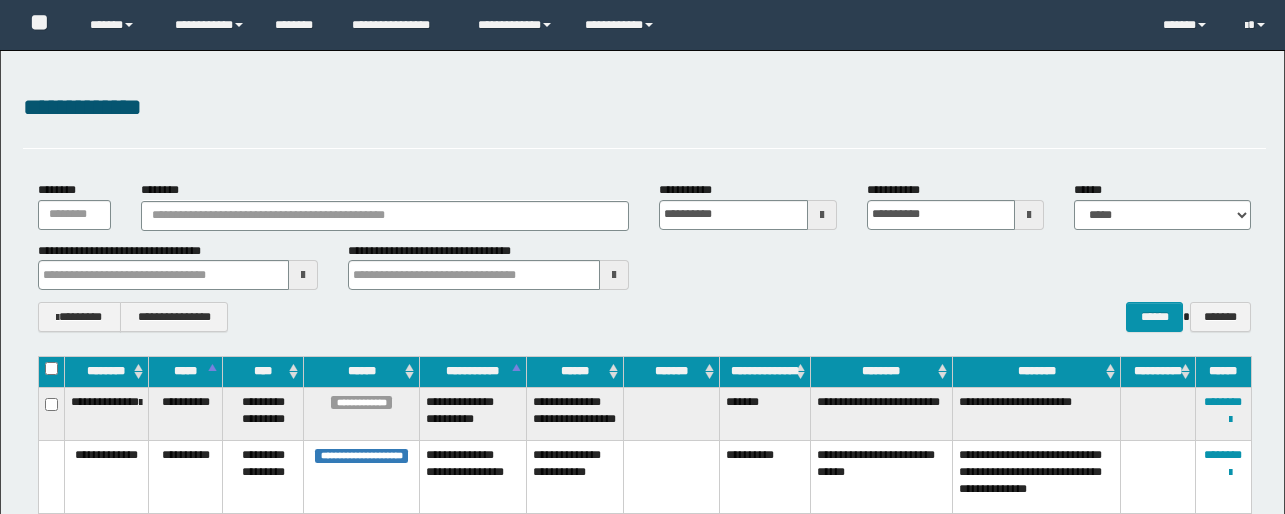 scroll, scrollTop: 1192, scrollLeft: 0, axis: vertical 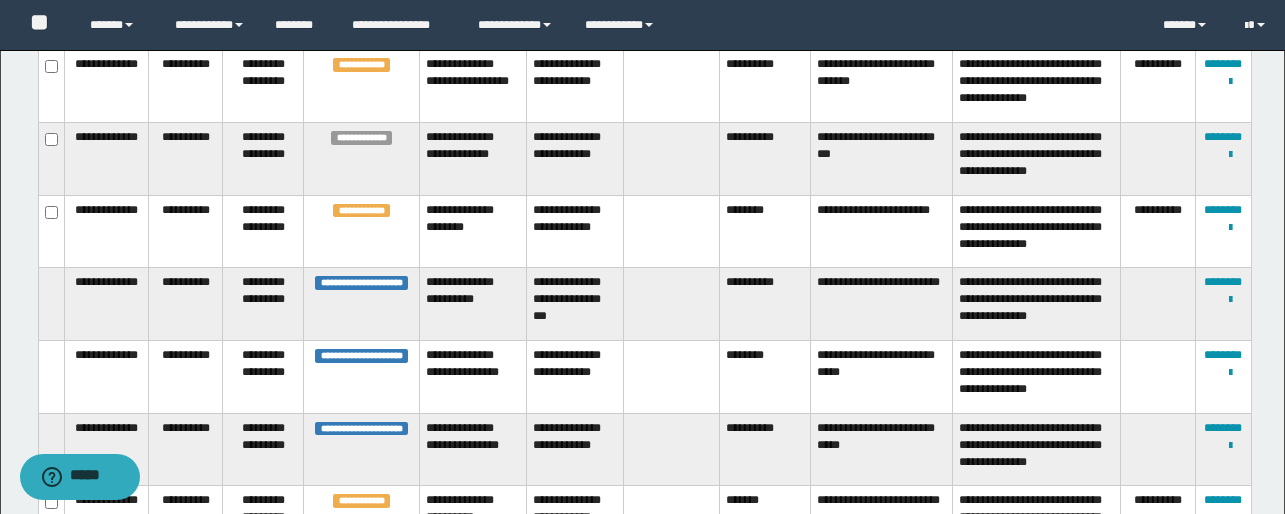 click on "********" at bounding box center (765, 231) 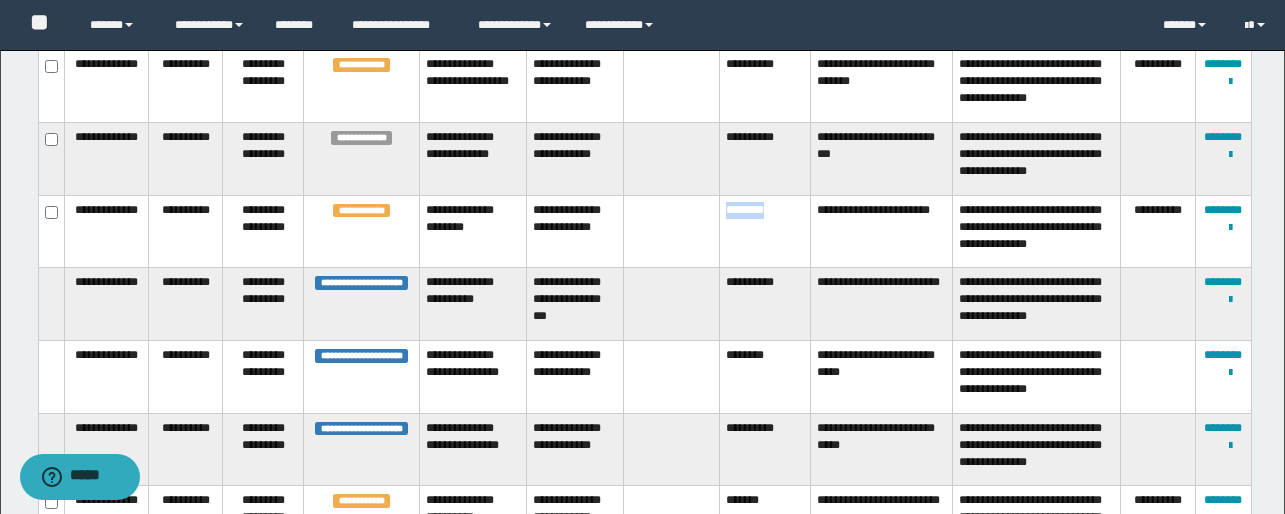 click on "********" at bounding box center (765, 231) 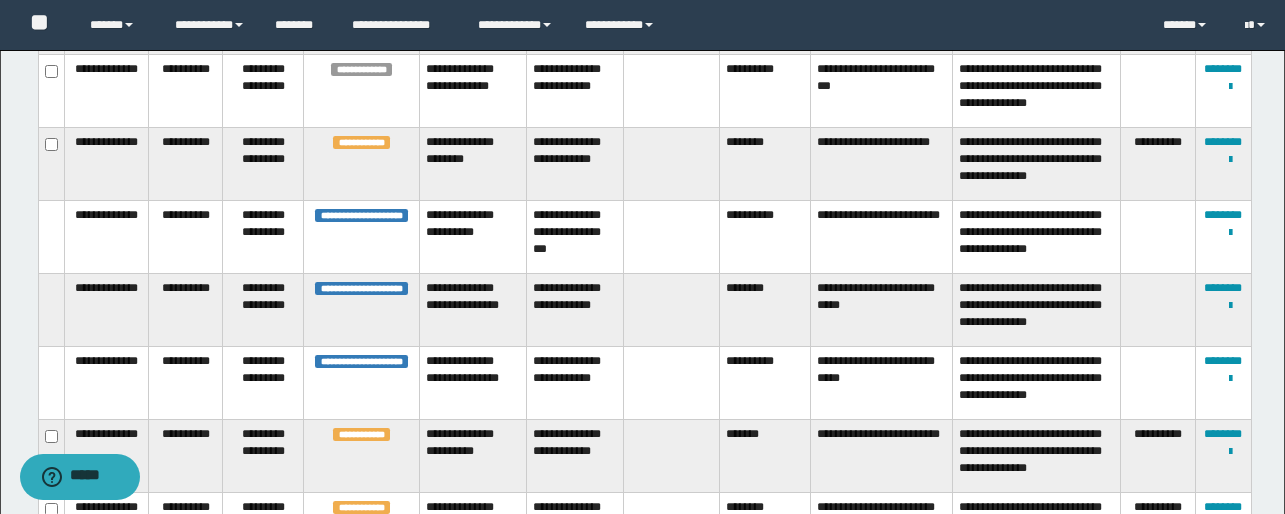 click on "********" at bounding box center [765, 163] 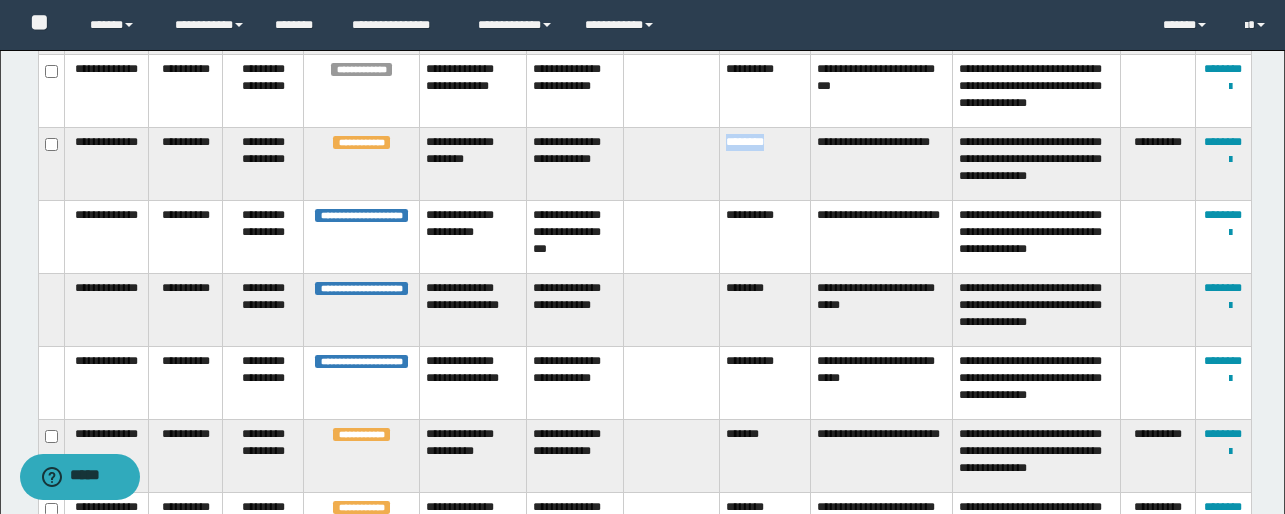 click on "********" at bounding box center [765, 163] 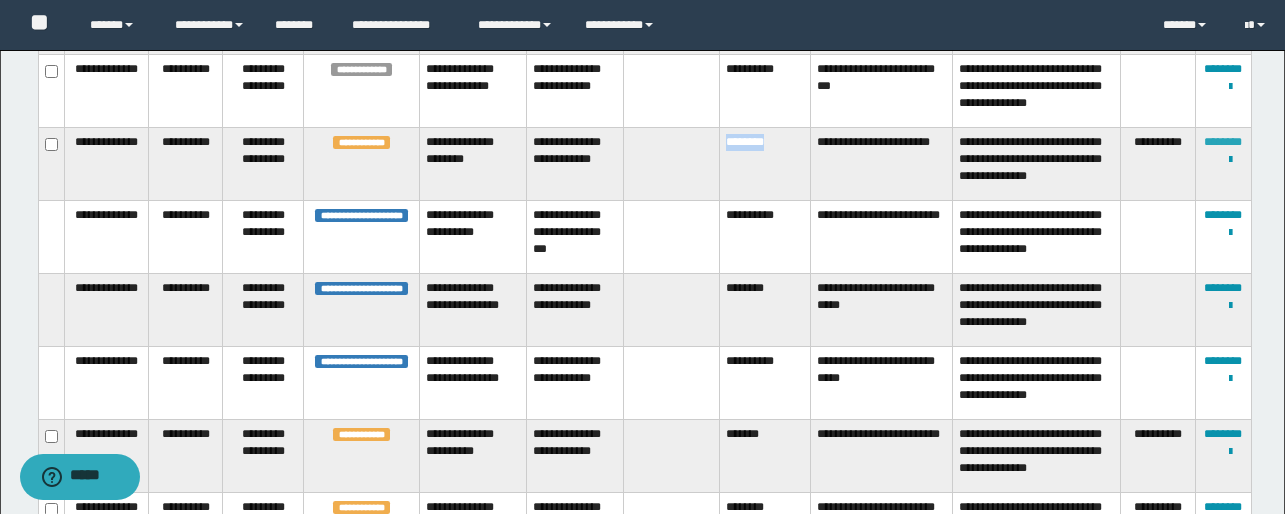 click on "********" at bounding box center [1223, 142] 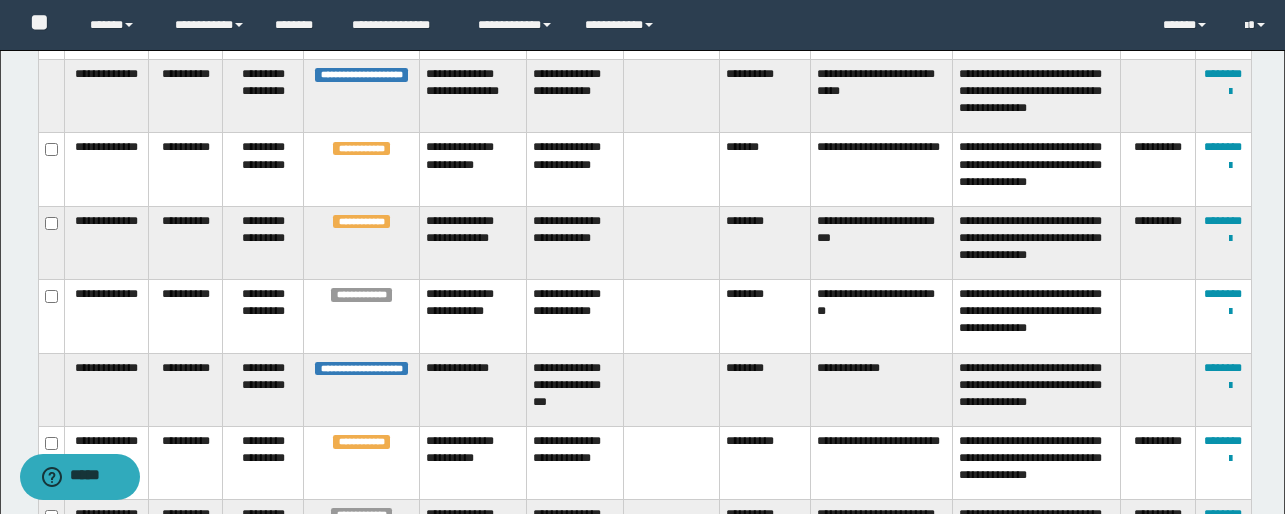 scroll, scrollTop: 1472, scrollLeft: 0, axis: vertical 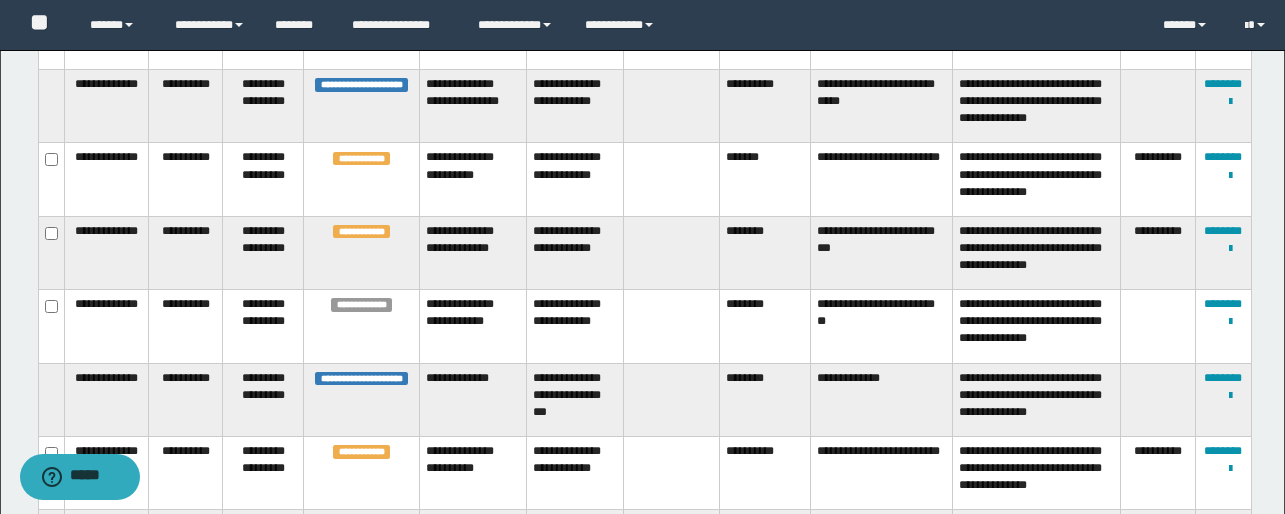 click on "*******" at bounding box center (765, 179) 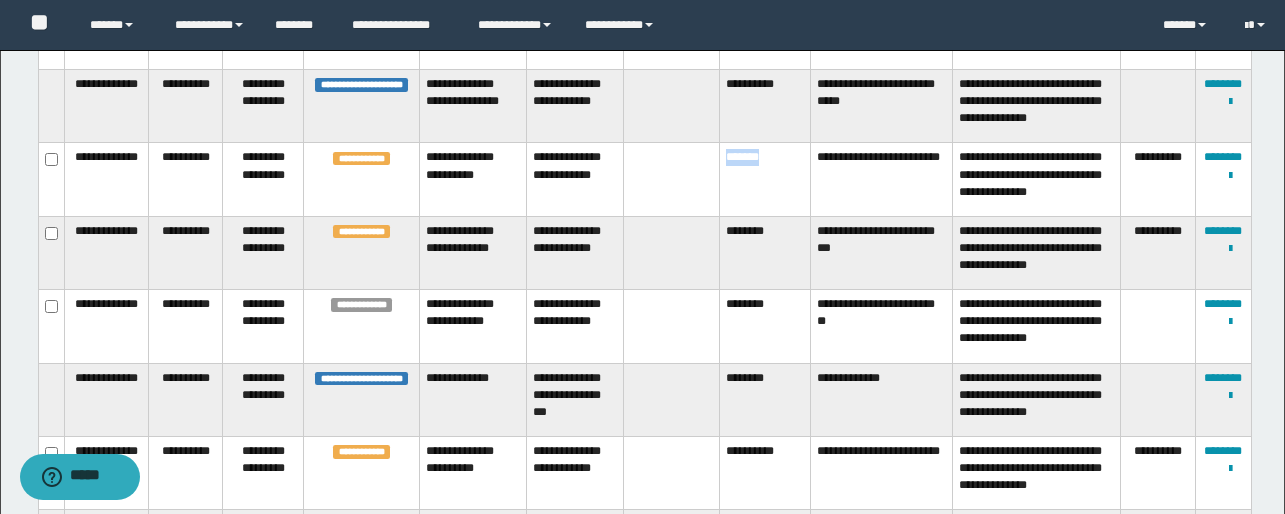 click on "*******" at bounding box center [765, 179] 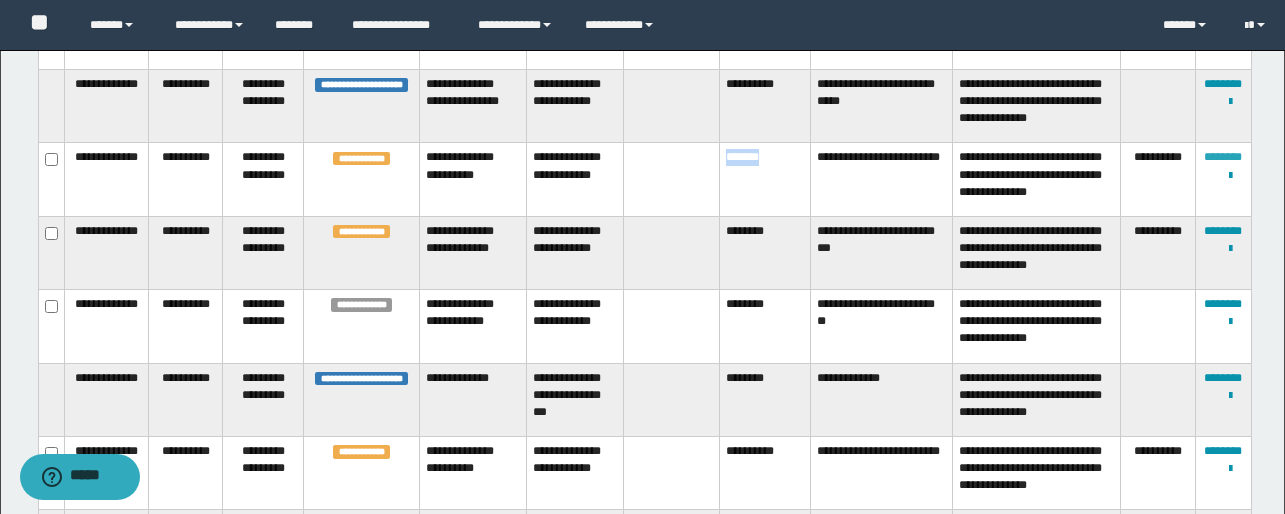 click on "********" at bounding box center [1223, 157] 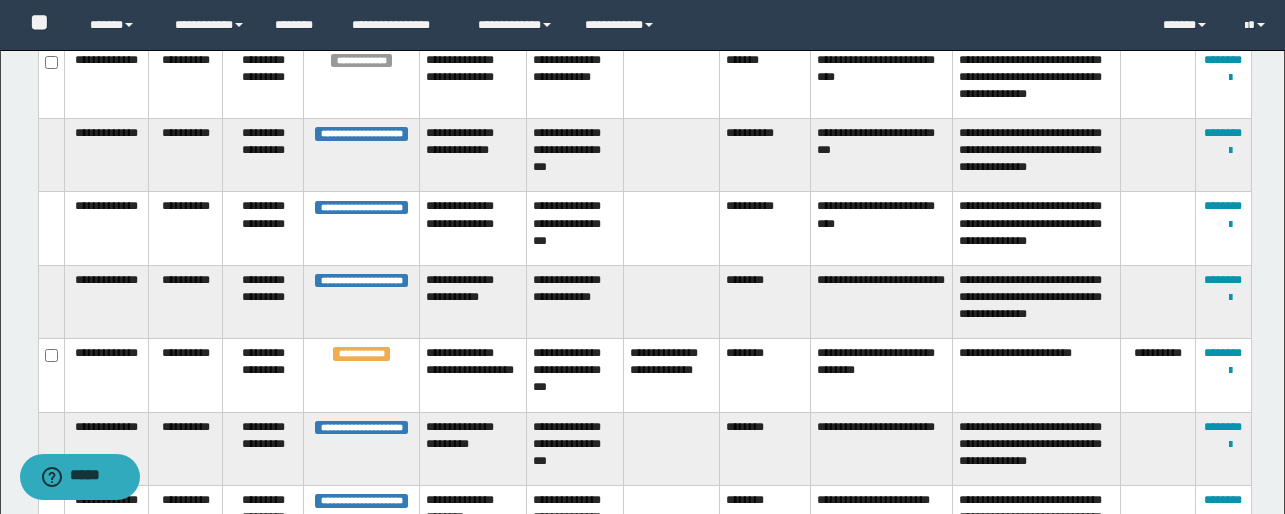 scroll, scrollTop: 2599, scrollLeft: 0, axis: vertical 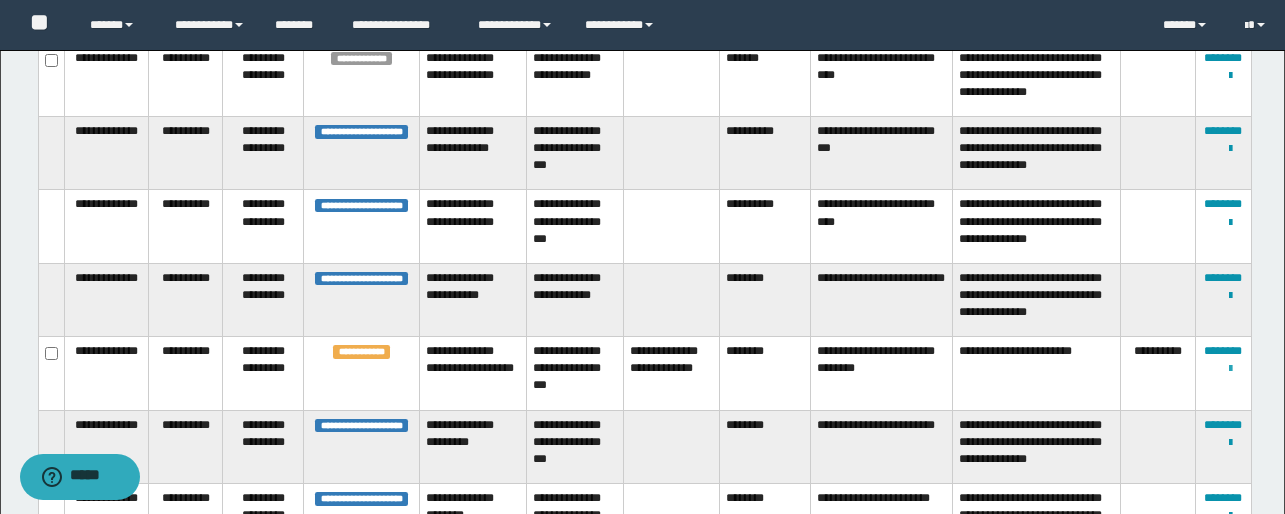 click at bounding box center (1230, 369) 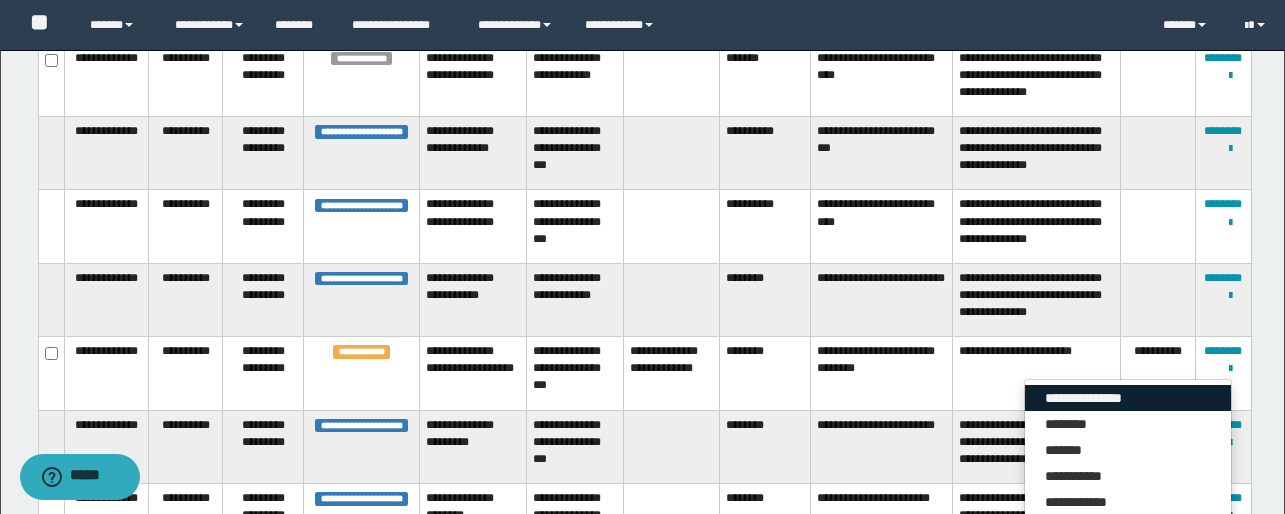 click on "**********" at bounding box center [1128, 398] 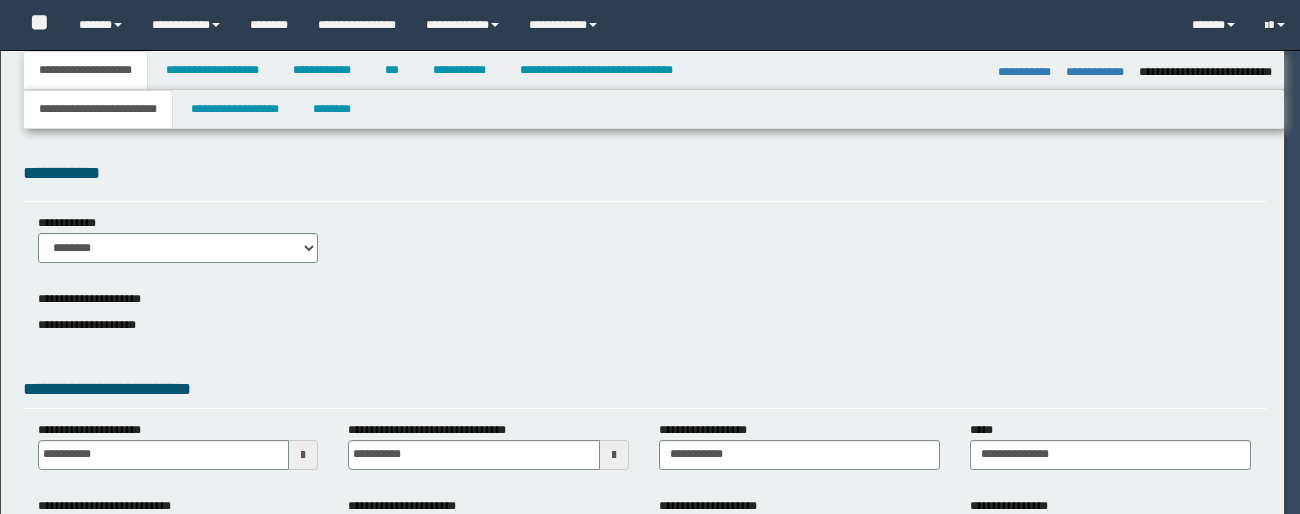 select on "*" 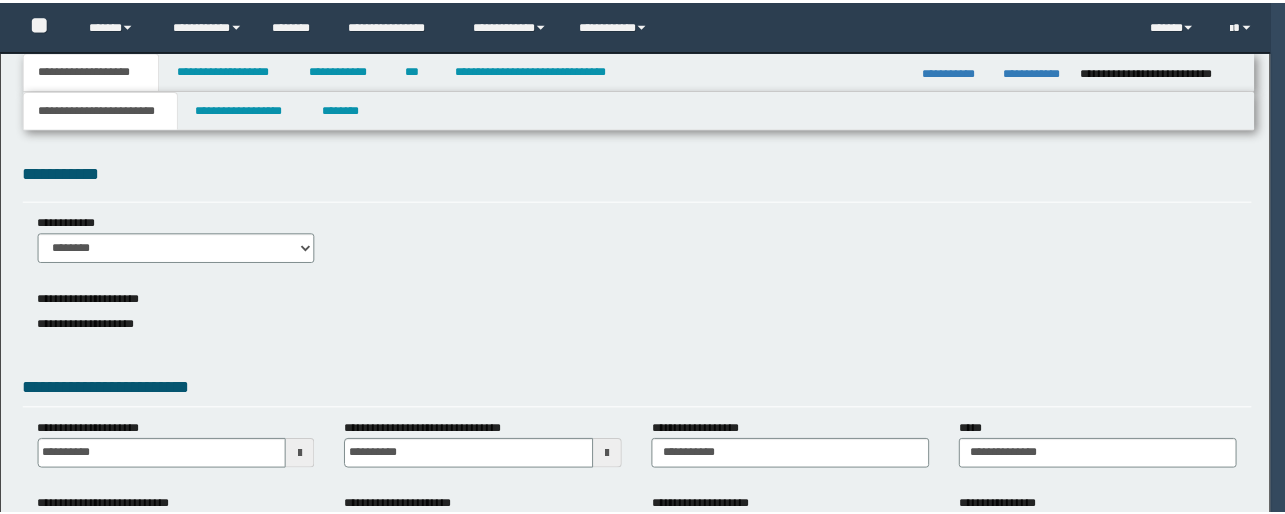 scroll, scrollTop: 0, scrollLeft: 0, axis: both 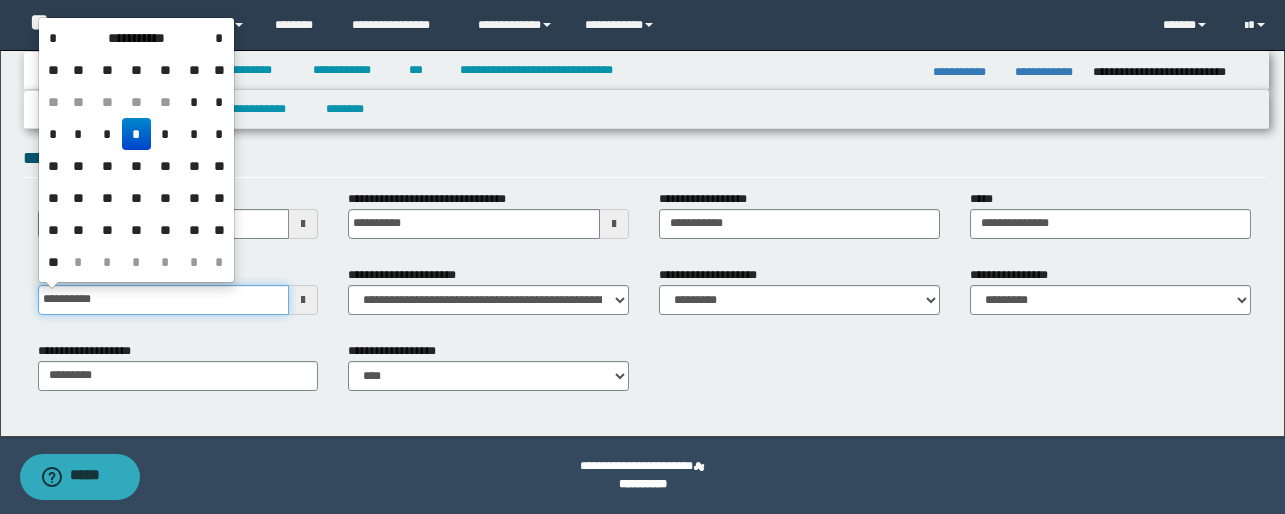 click on "**********" at bounding box center (164, 300) 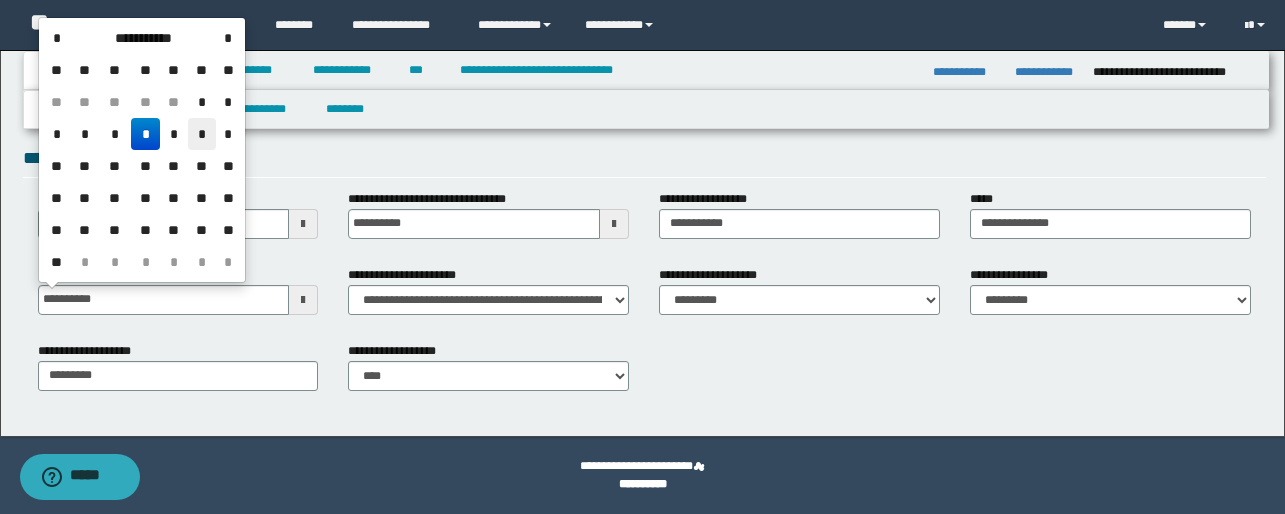 click on "*" at bounding box center (202, 134) 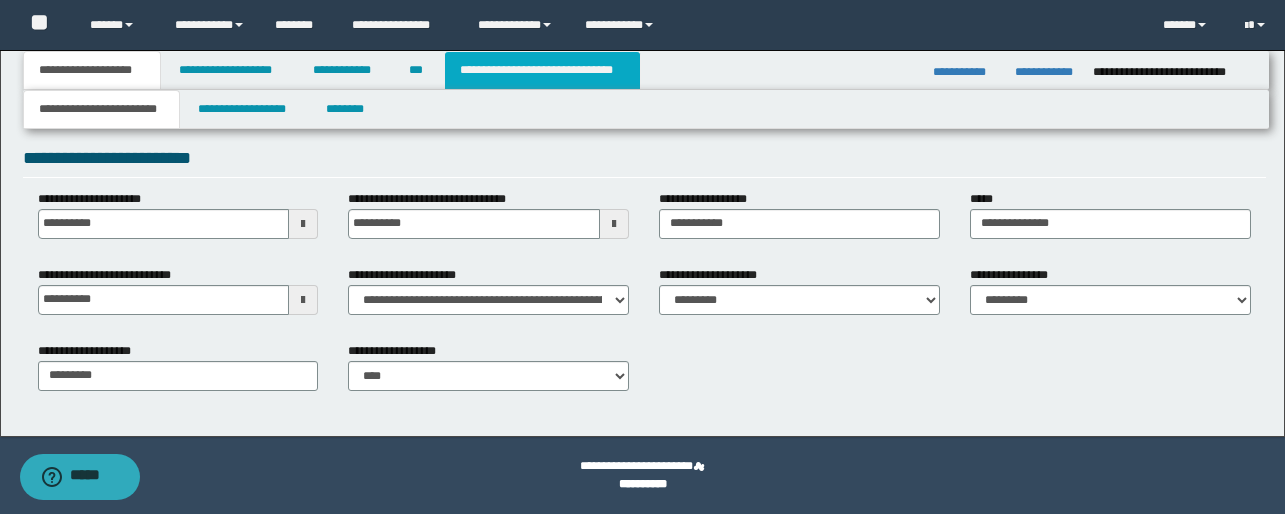click on "**********" at bounding box center [542, 70] 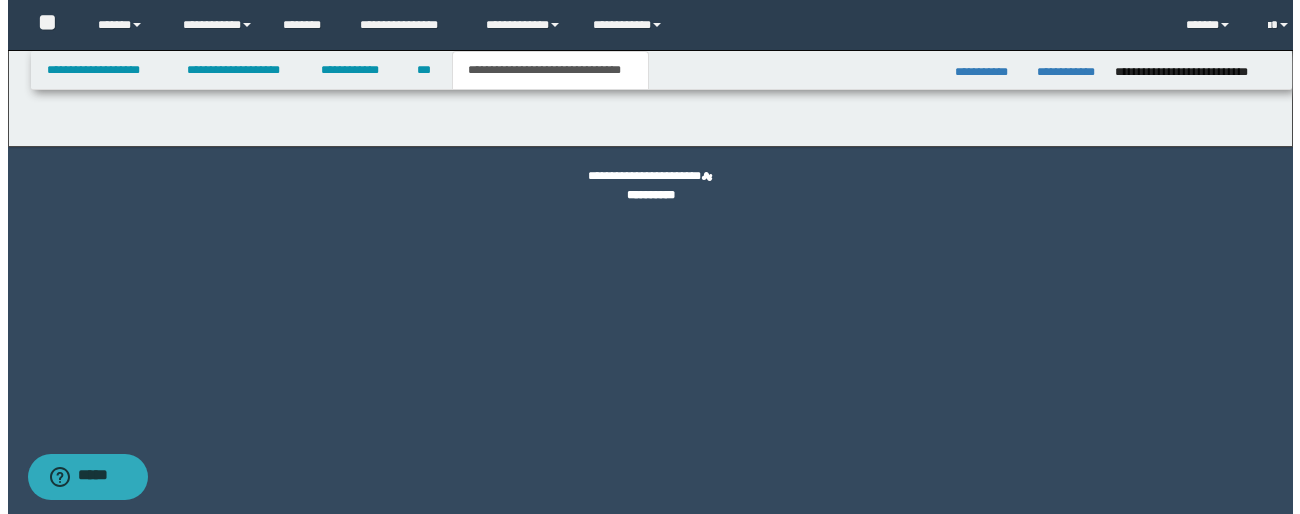 scroll, scrollTop: 0, scrollLeft: 0, axis: both 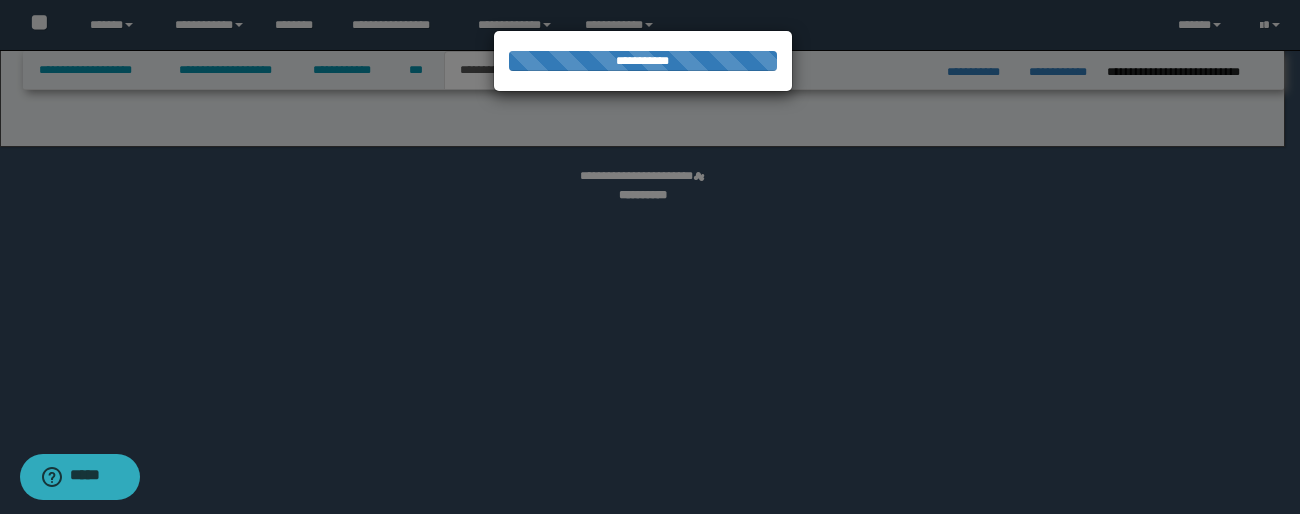 select on "*" 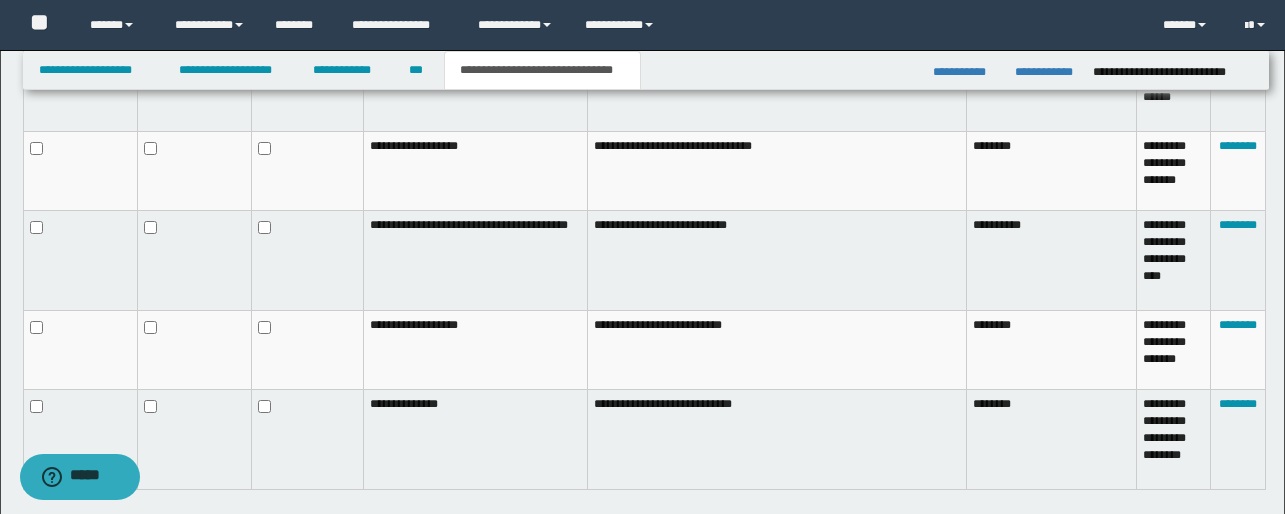 scroll, scrollTop: 1270, scrollLeft: 0, axis: vertical 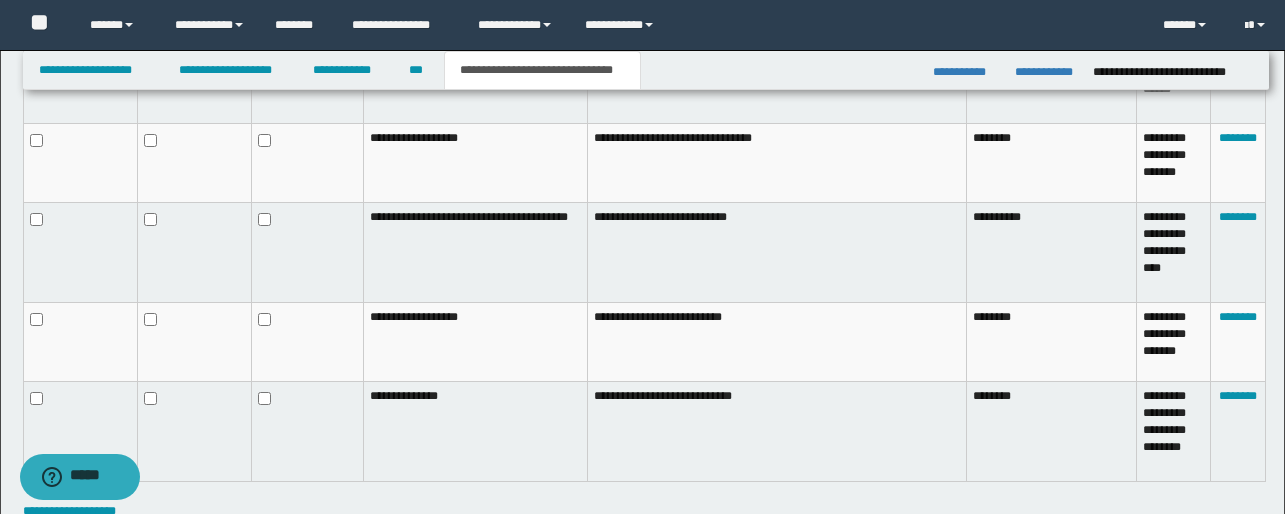 click at bounding box center (308, 341) 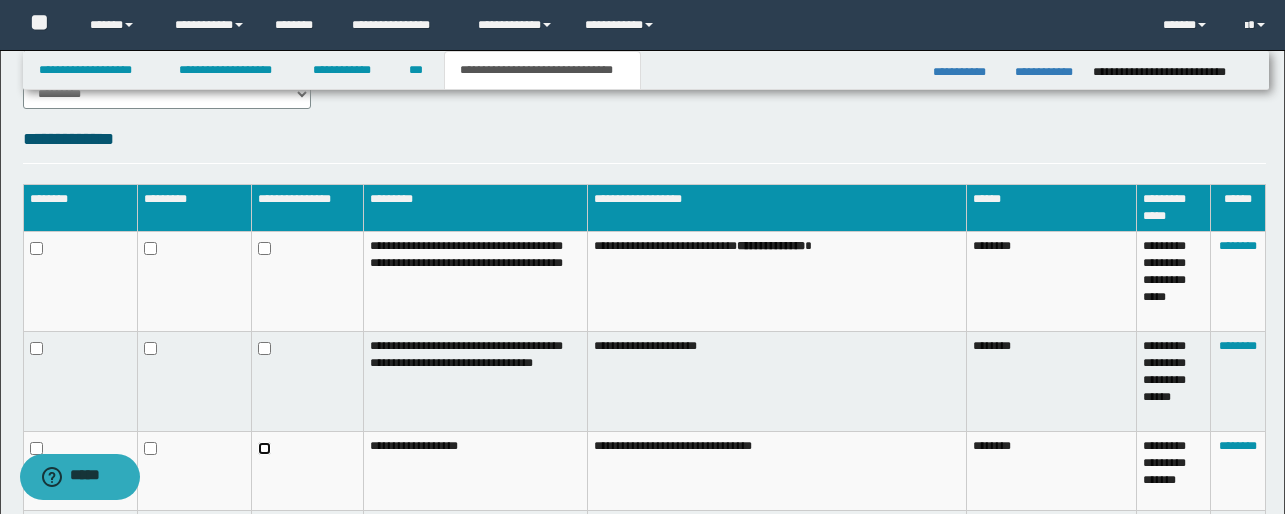 scroll, scrollTop: 938, scrollLeft: 0, axis: vertical 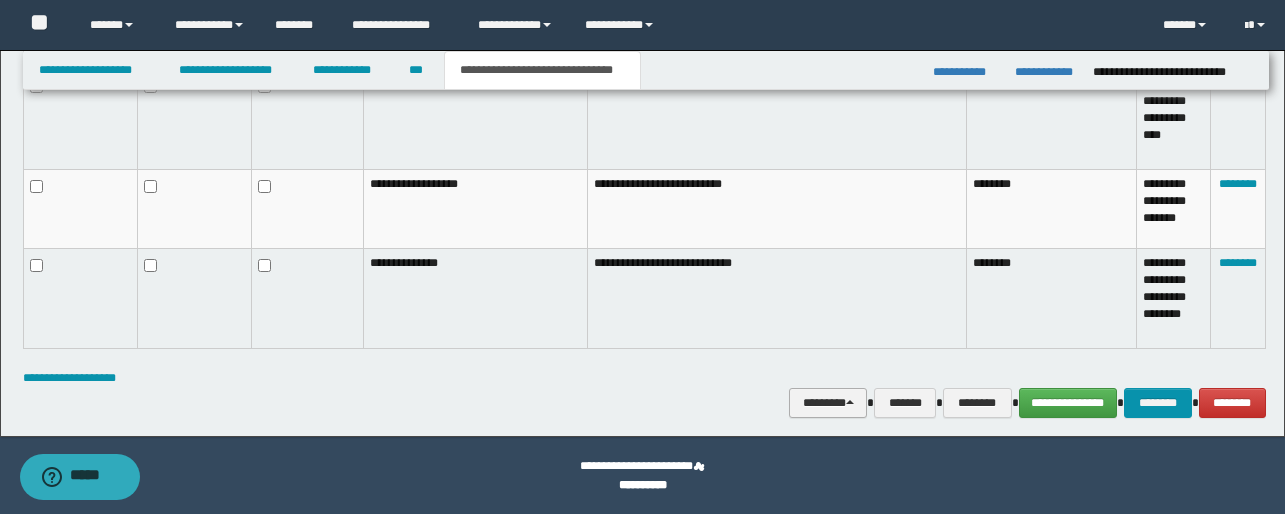 click on "********" at bounding box center [828, 403] 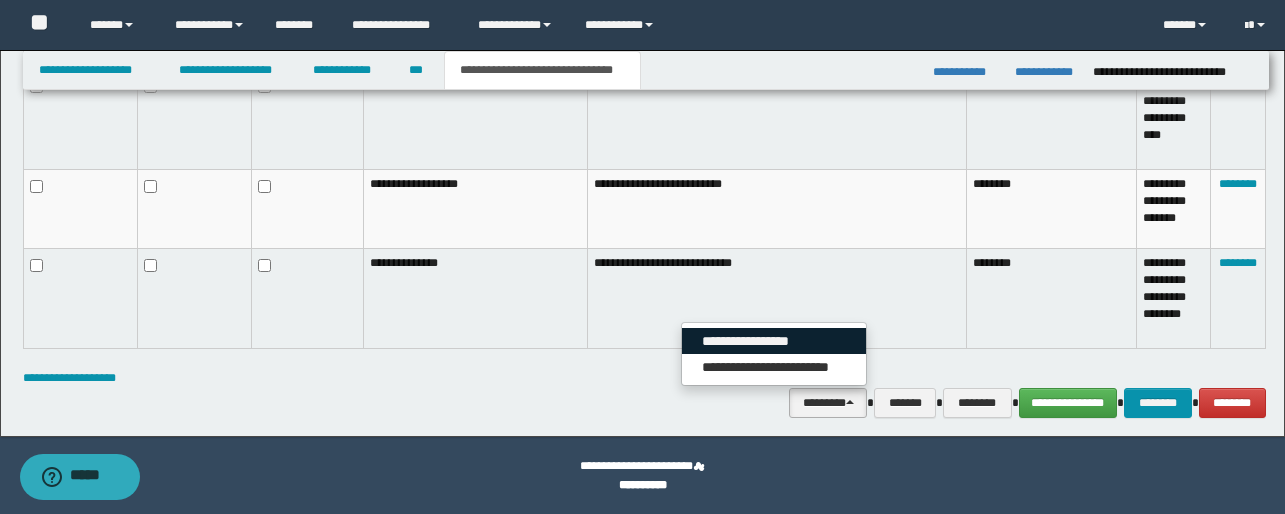 click on "**********" at bounding box center [774, 341] 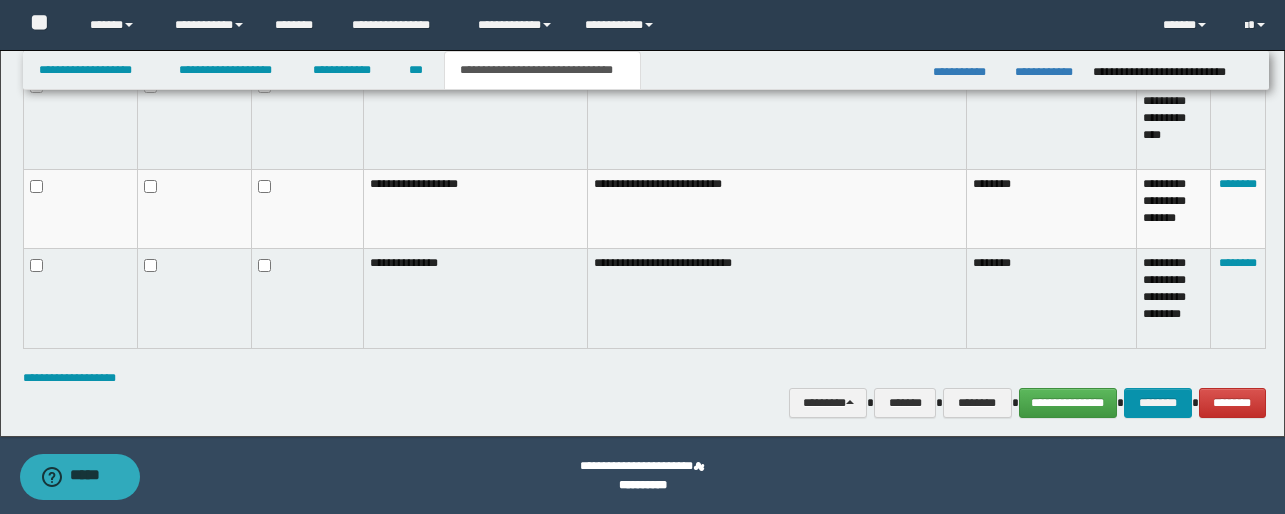 scroll, scrollTop: 1402, scrollLeft: 0, axis: vertical 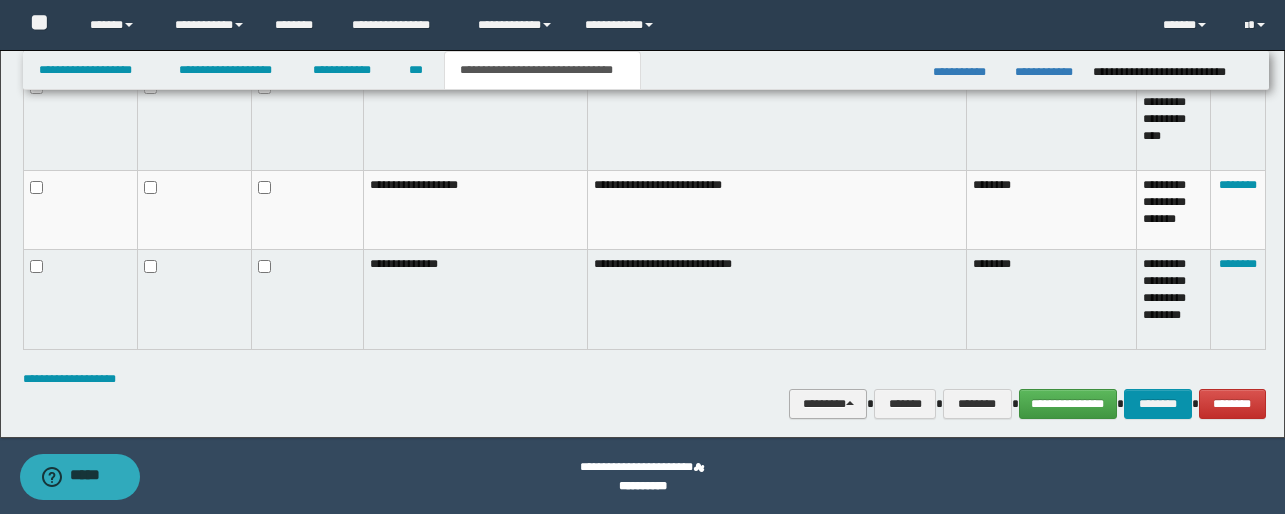 click on "********" at bounding box center [828, 404] 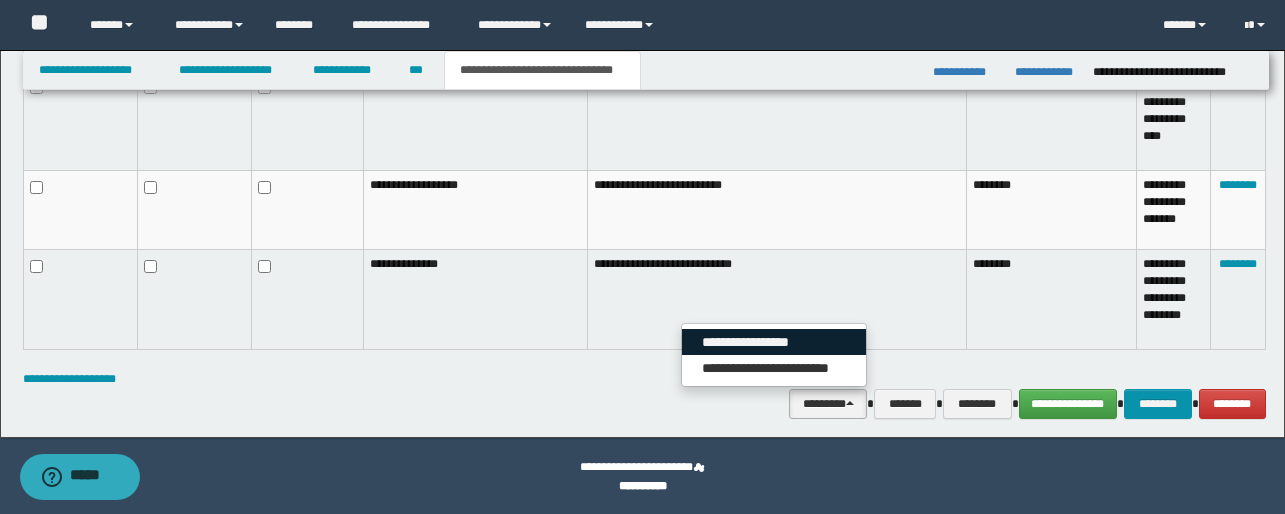 click on "**********" at bounding box center (774, 342) 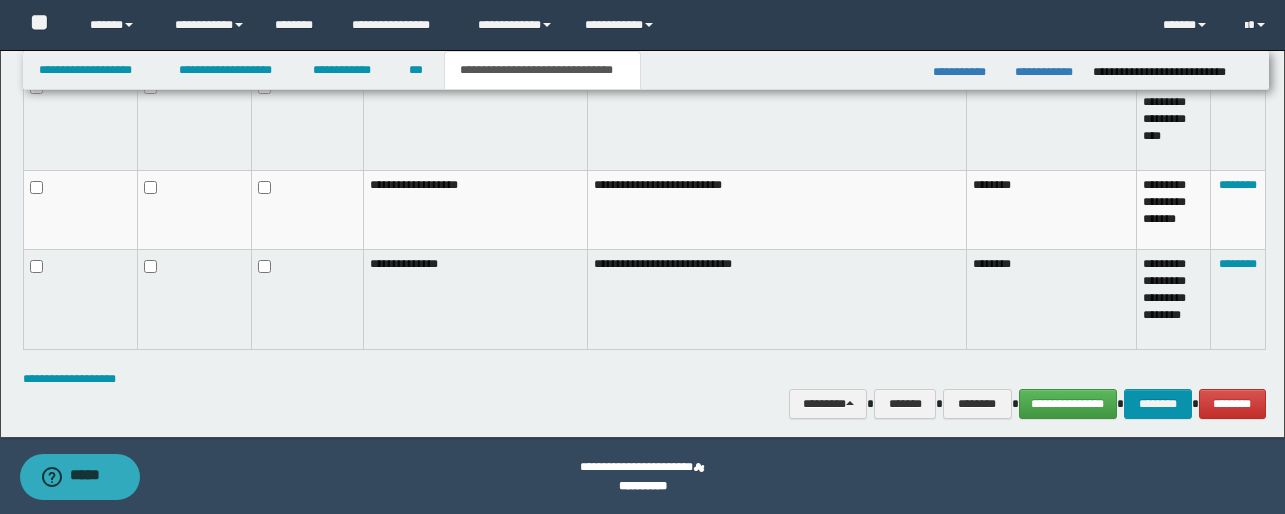 scroll, scrollTop: 1387, scrollLeft: 0, axis: vertical 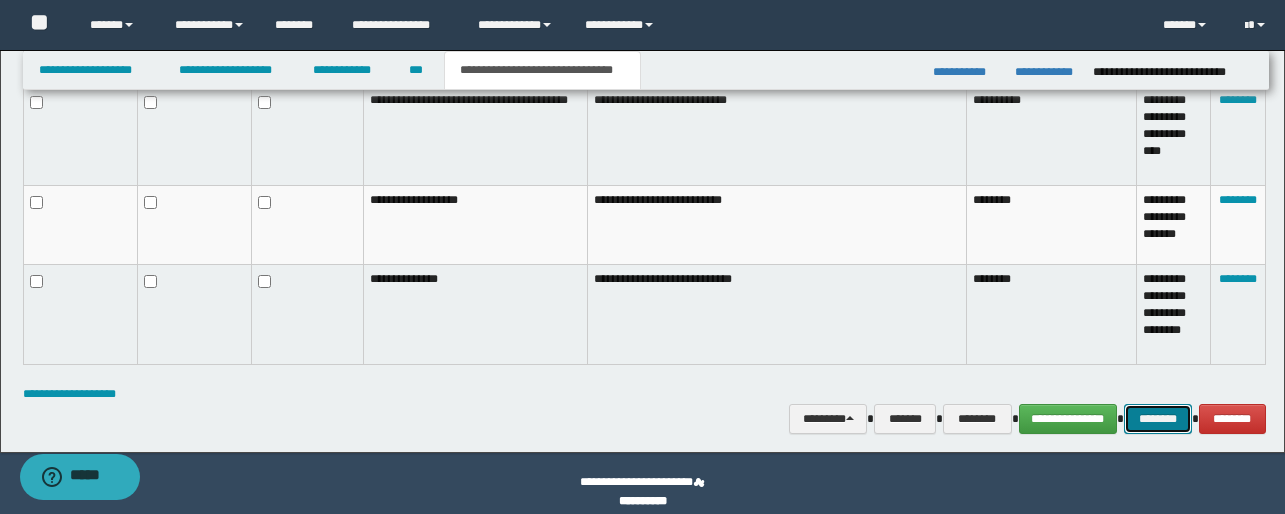click on "********" at bounding box center [1158, 419] 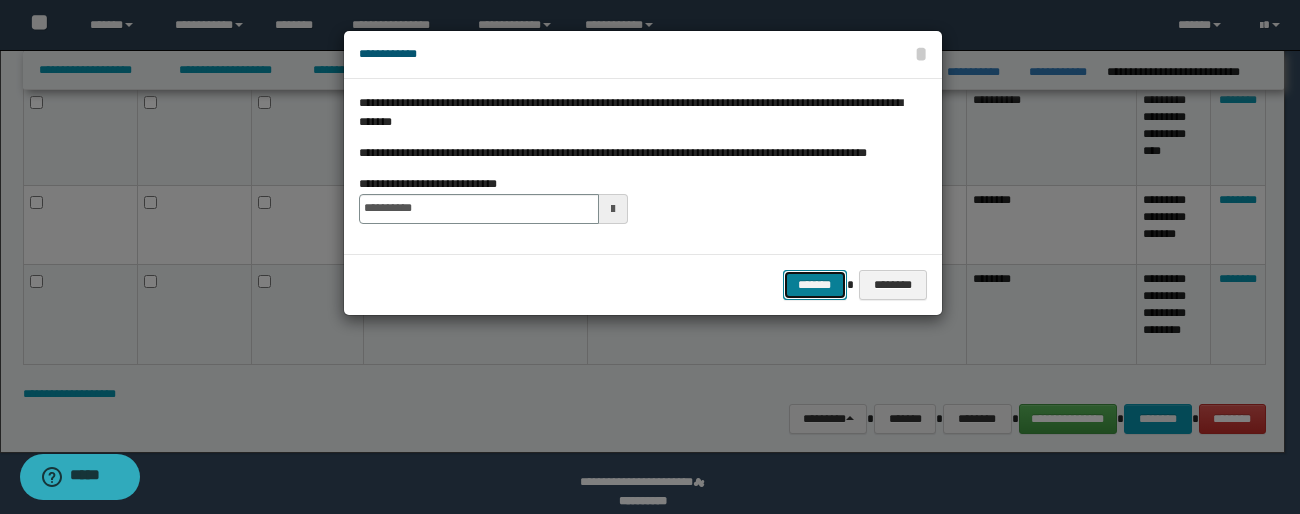 click on "*******" at bounding box center (815, 285) 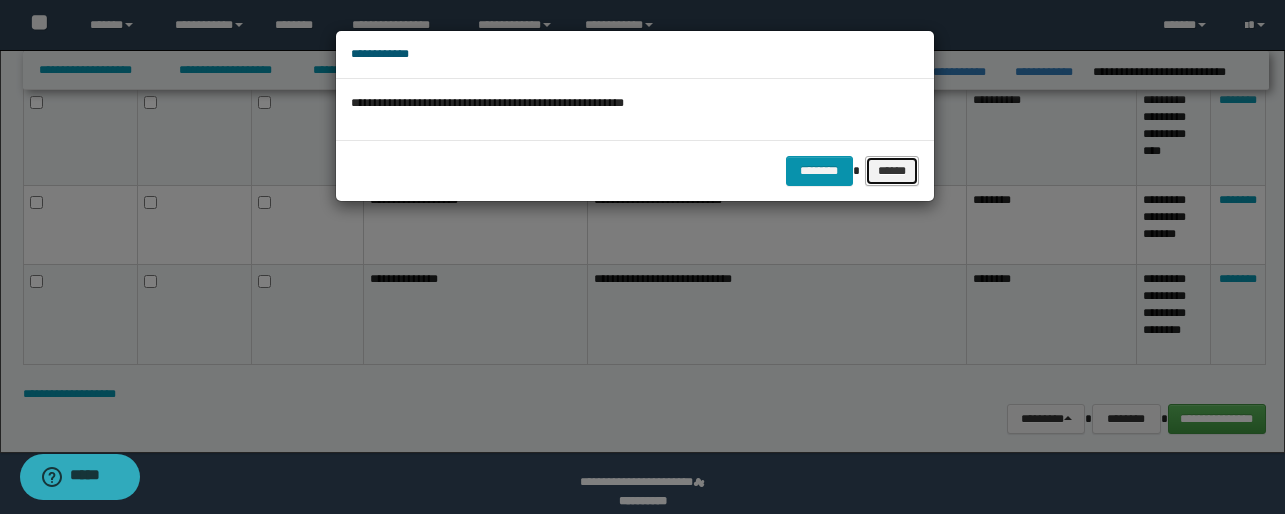 click on "******" at bounding box center (892, 171) 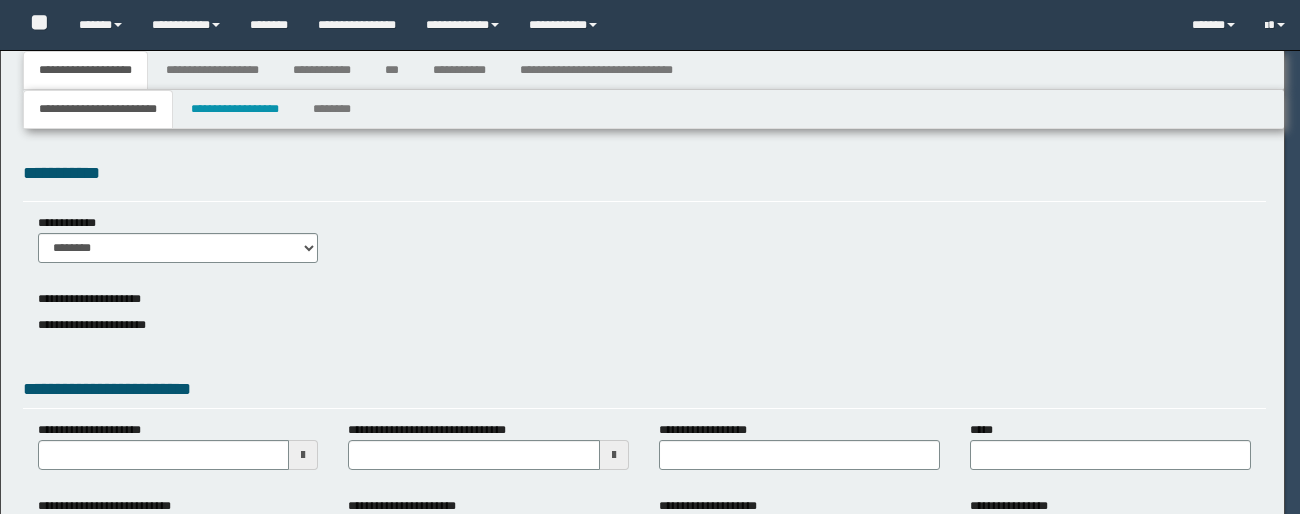 select on "*" 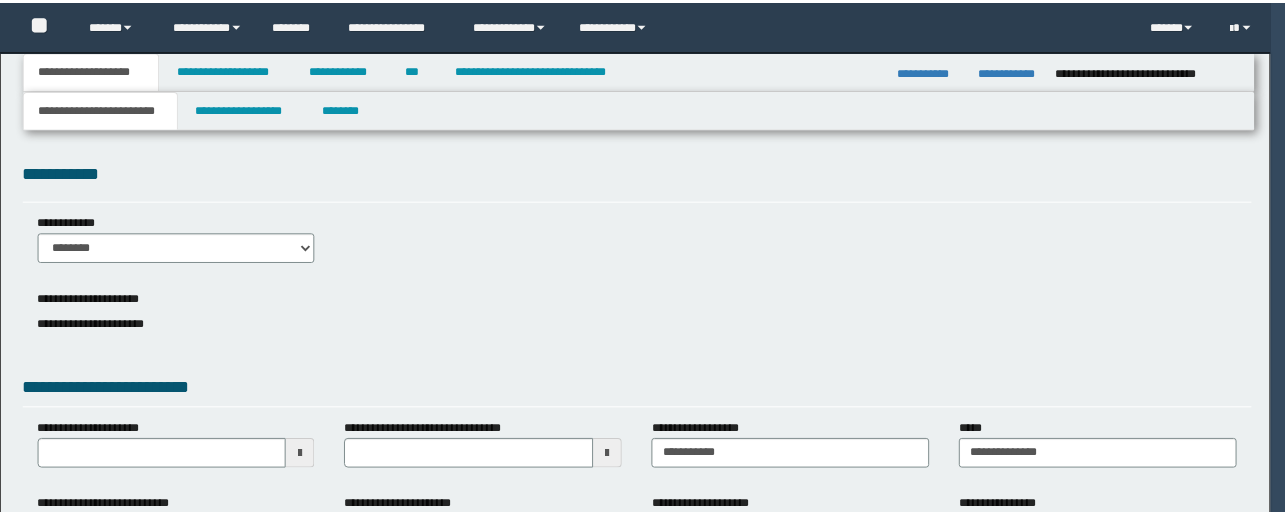 scroll, scrollTop: 0, scrollLeft: 0, axis: both 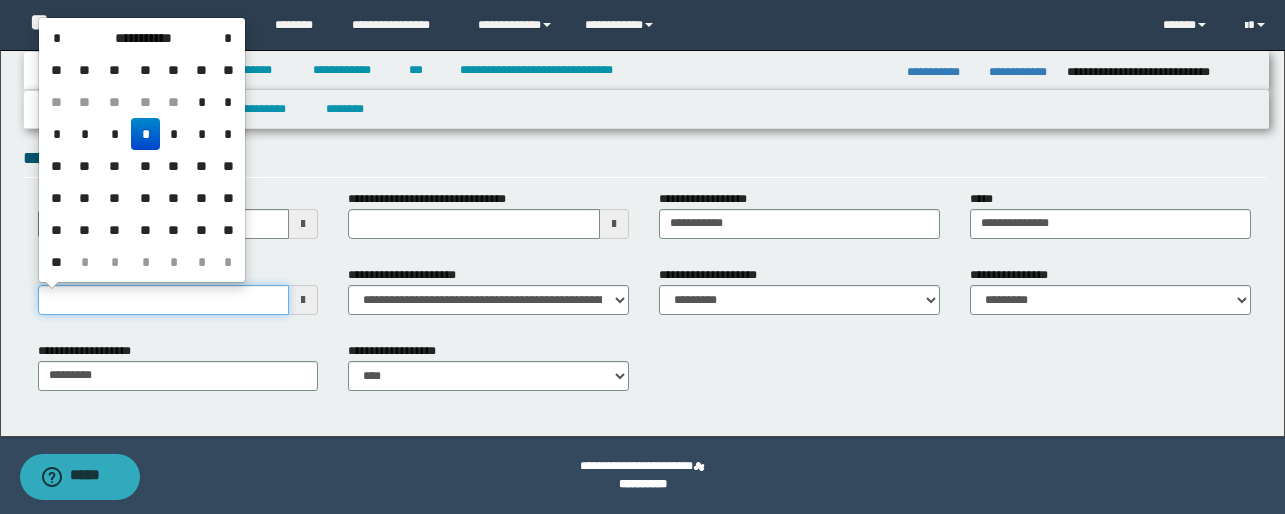 click on "**********" at bounding box center (164, 300) 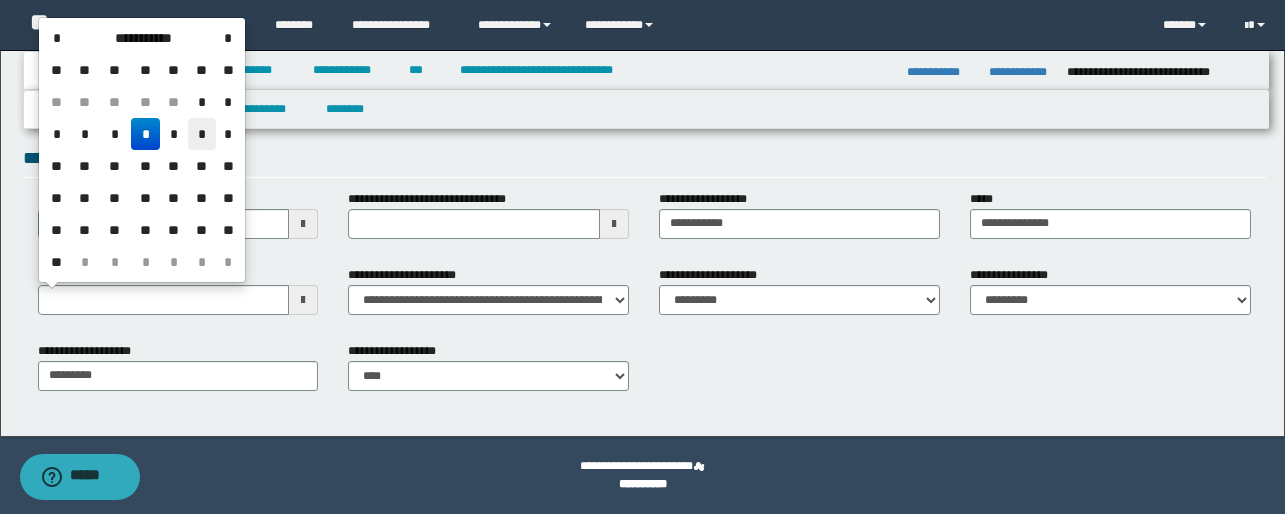 click on "*" at bounding box center (202, 134) 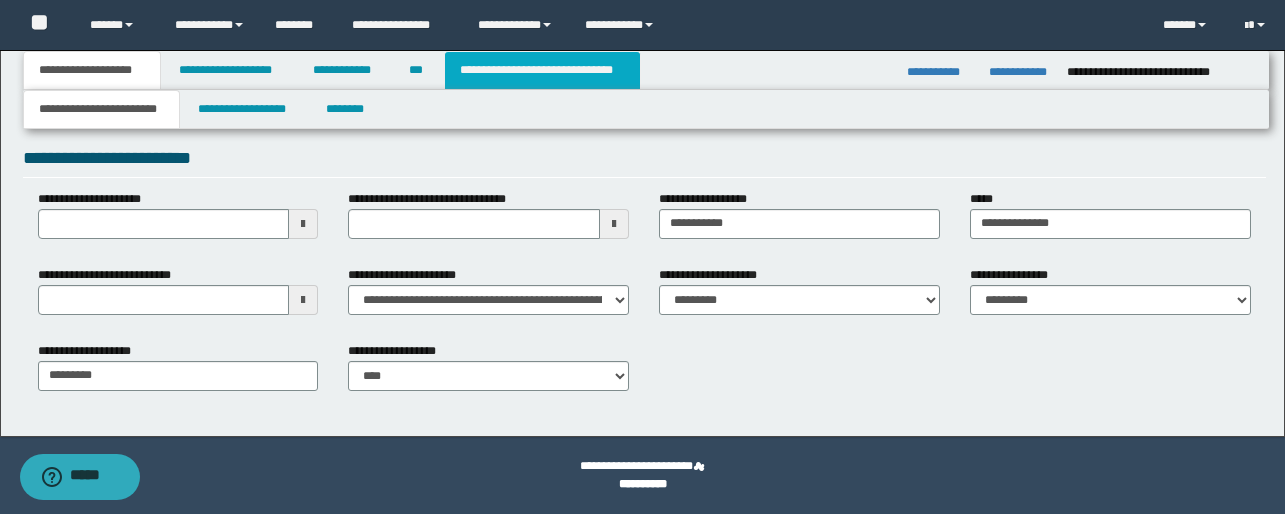click on "**********" at bounding box center (542, 70) 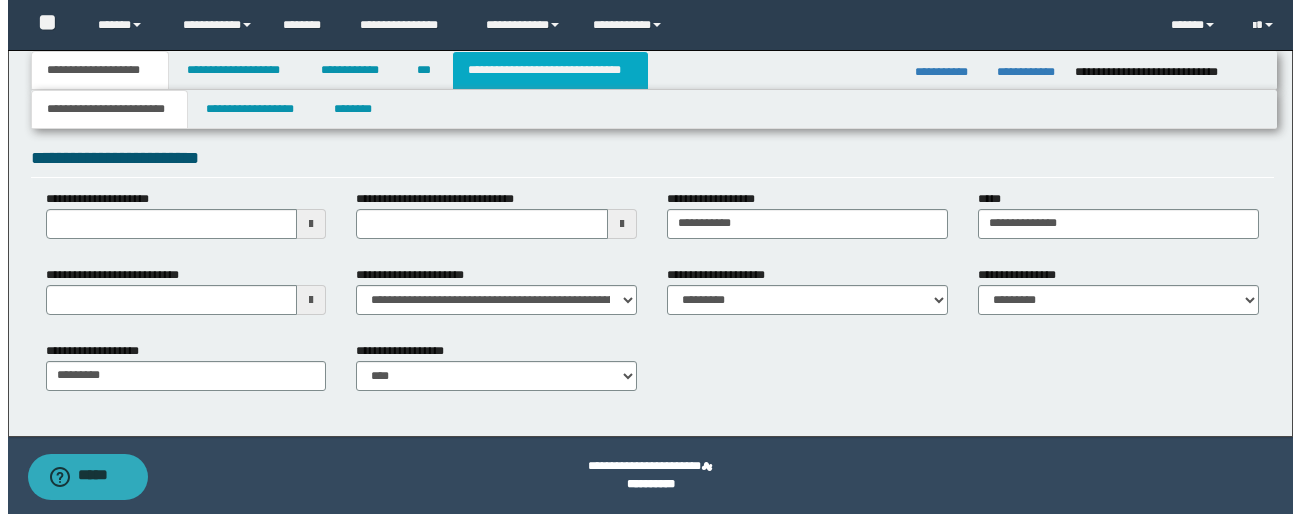 scroll, scrollTop: 0, scrollLeft: 0, axis: both 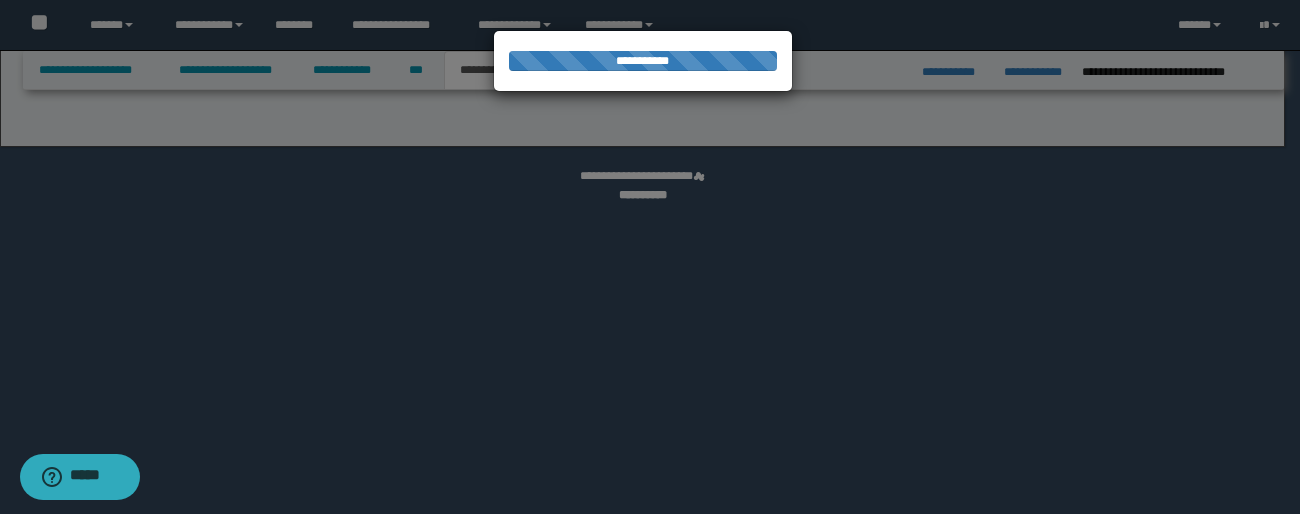 select on "*" 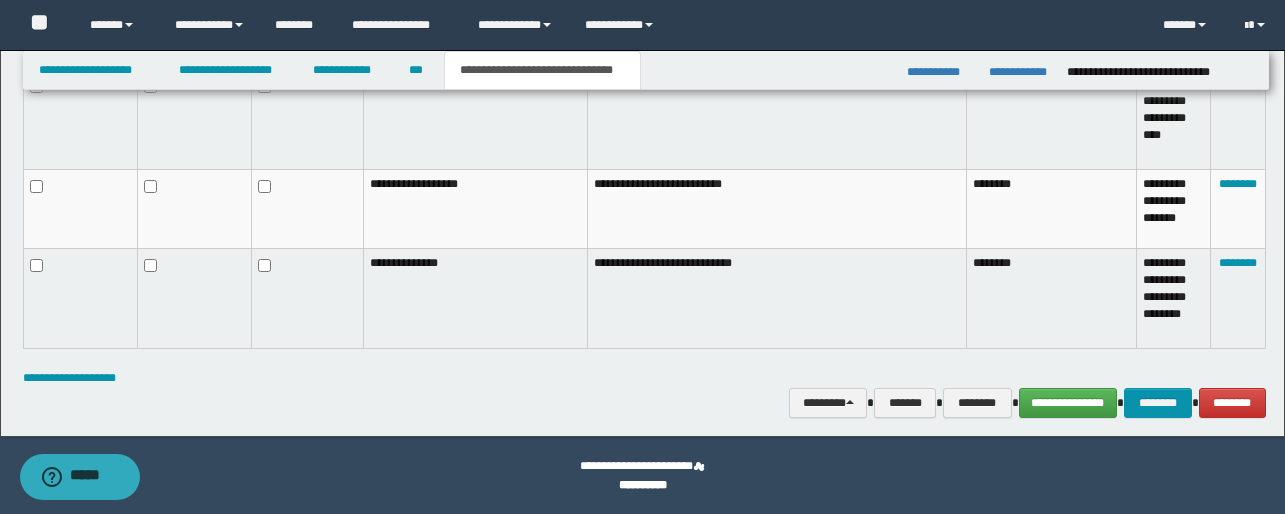 scroll, scrollTop: 1364, scrollLeft: 0, axis: vertical 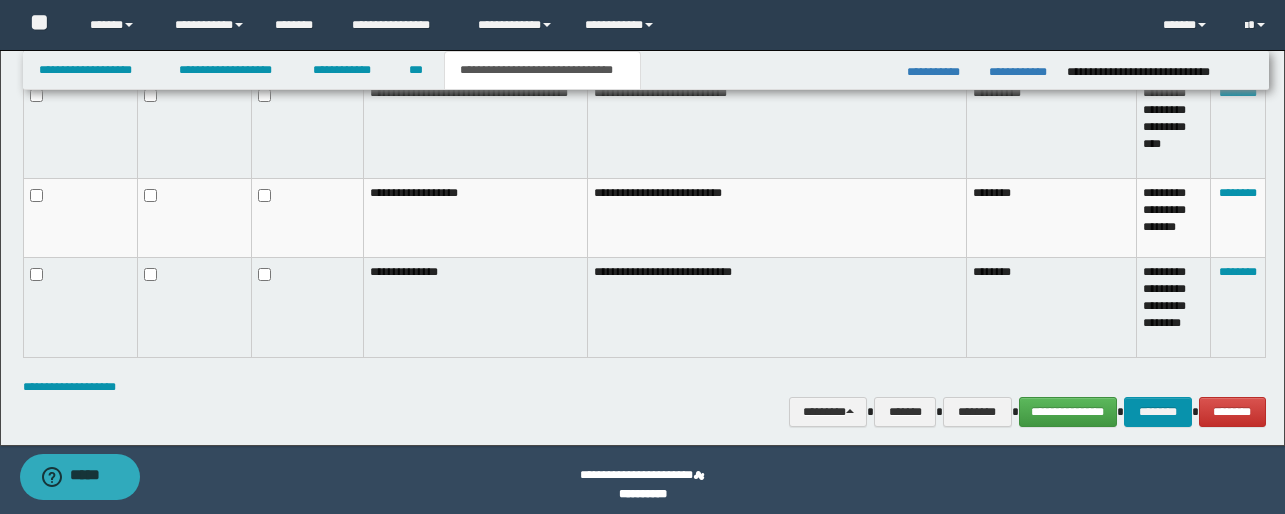 click at bounding box center [308, 128] 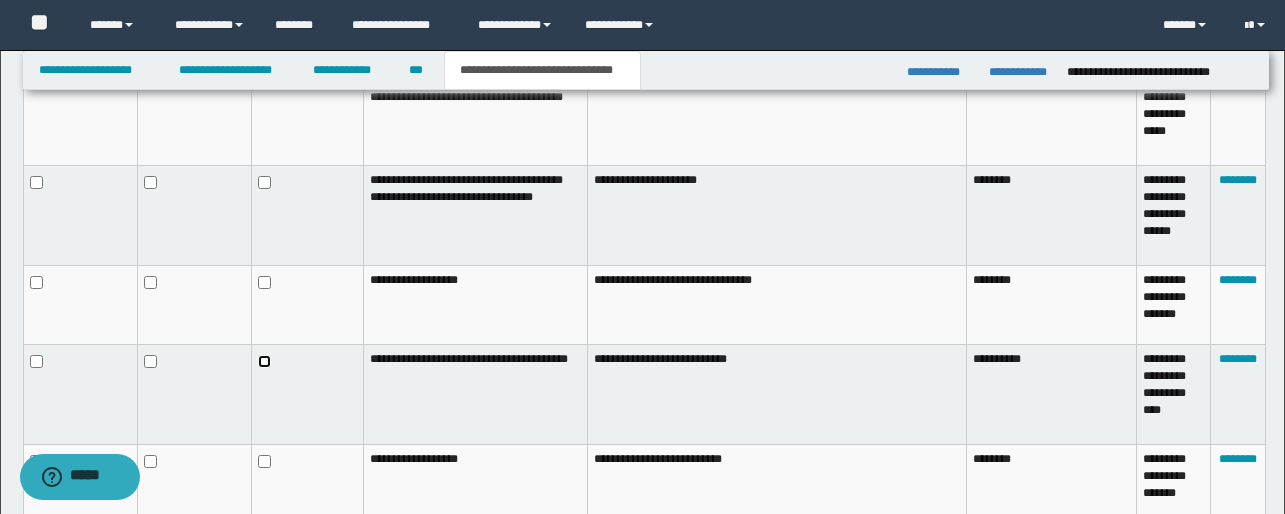 scroll, scrollTop: 1097, scrollLeft: 0, axis: vertical 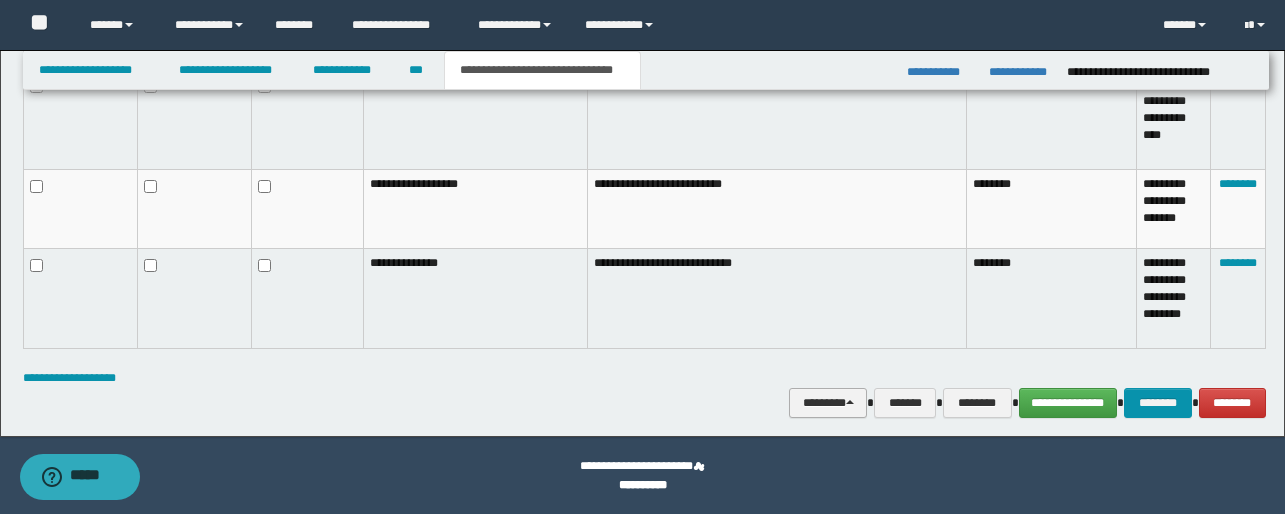 click on "********" at bounding box center (828, 403) 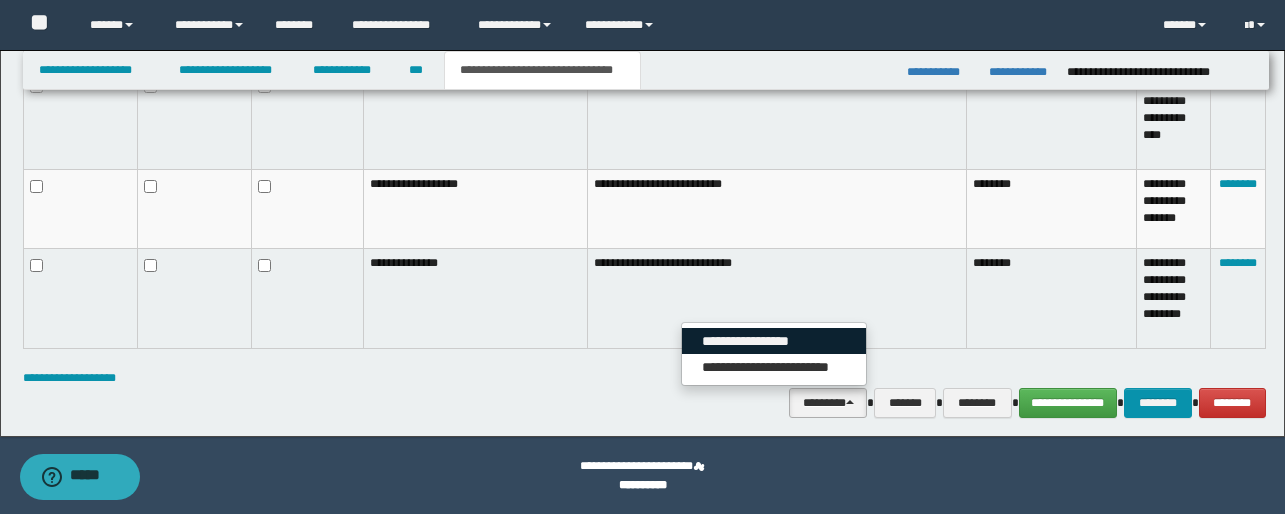 click on "**********" at bounding box center [774, 341] 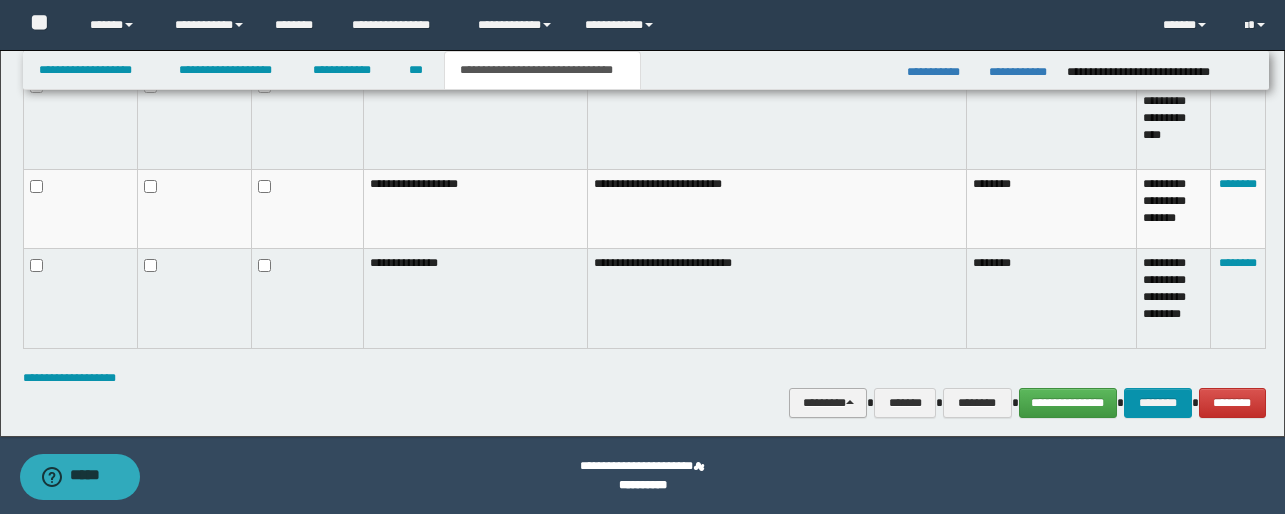 click on "********" at bounding box center [828, 403] 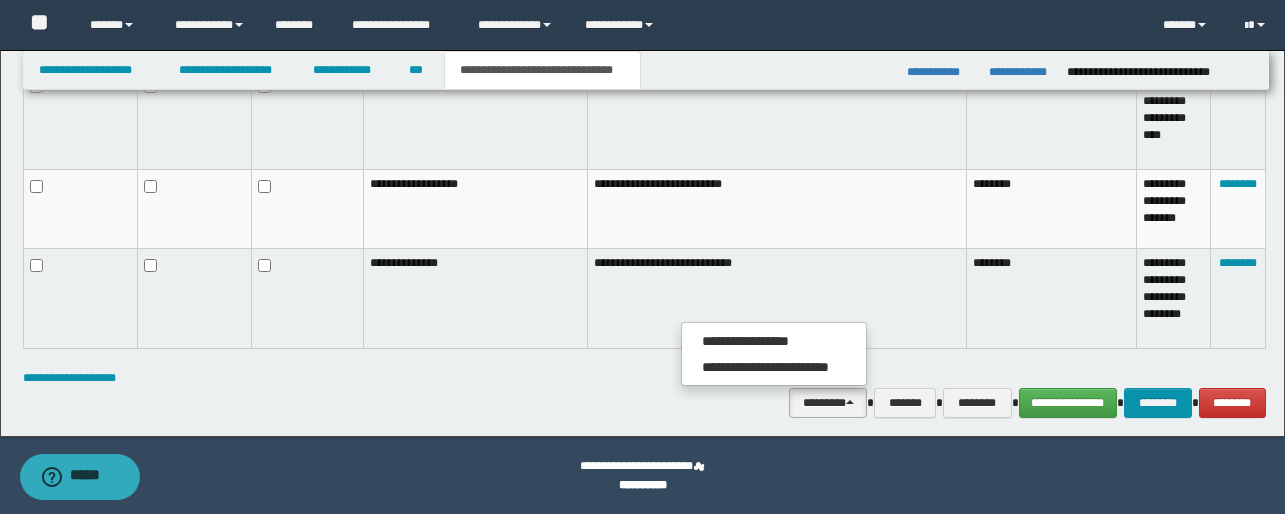 click on "**********" at bounding box center (777, 119) 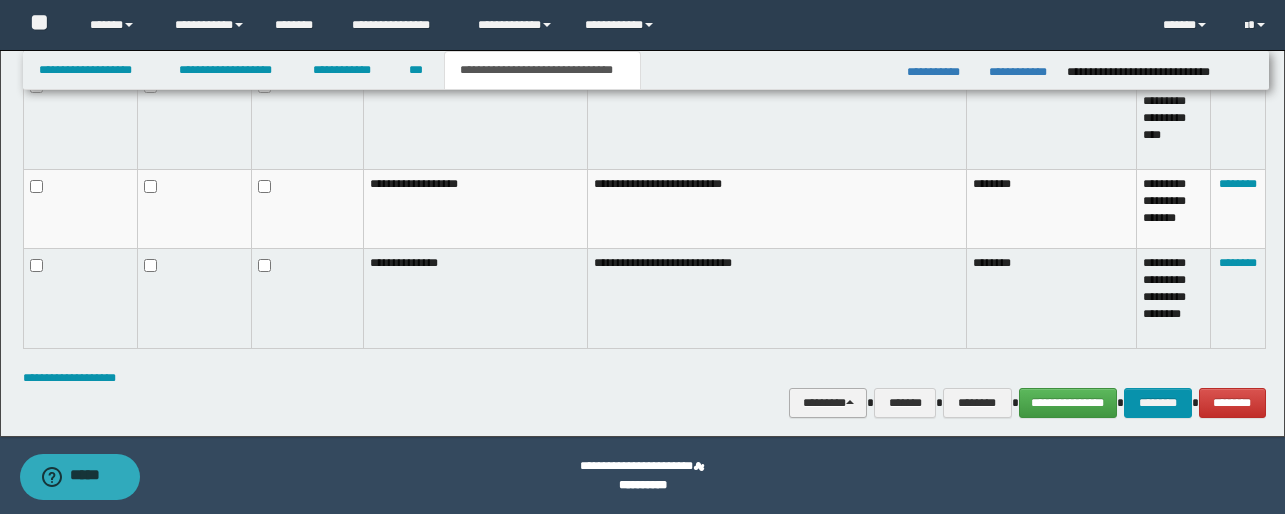 click on "********" at bounding box center [828, 403] 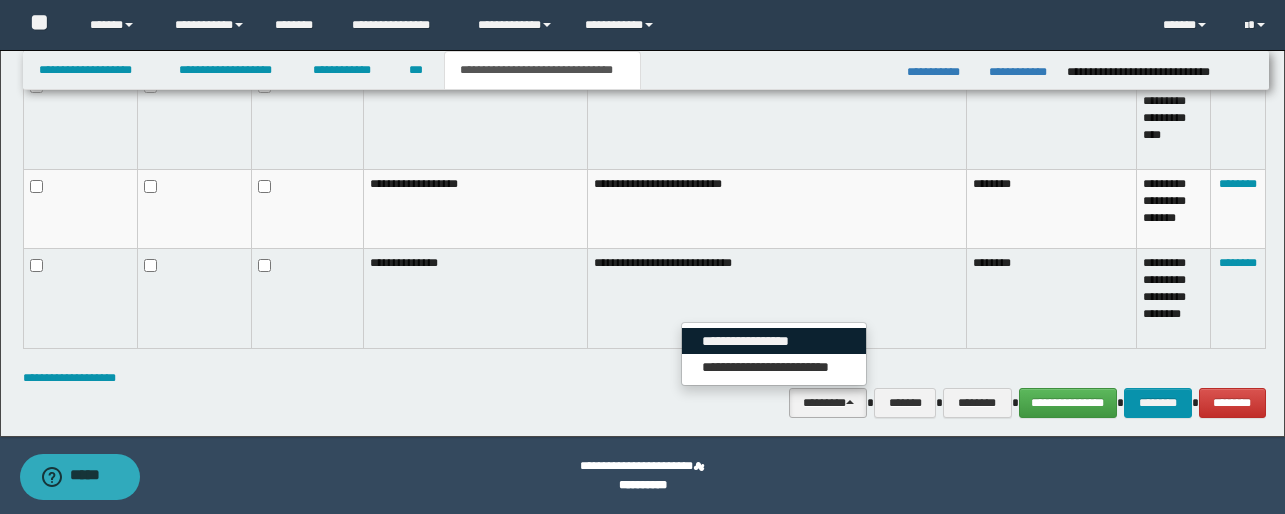 click on "**********" at bounding box center [774, 341] 